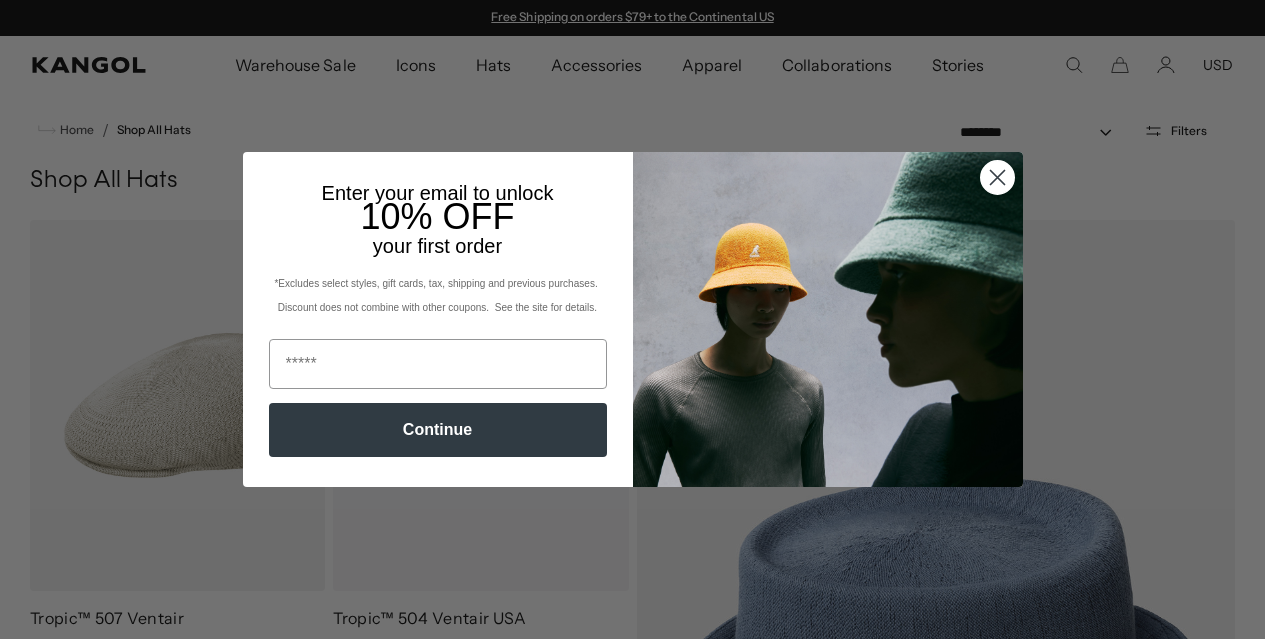 scroll, scrollTop: 0, scrollLeft: 0, axis: both 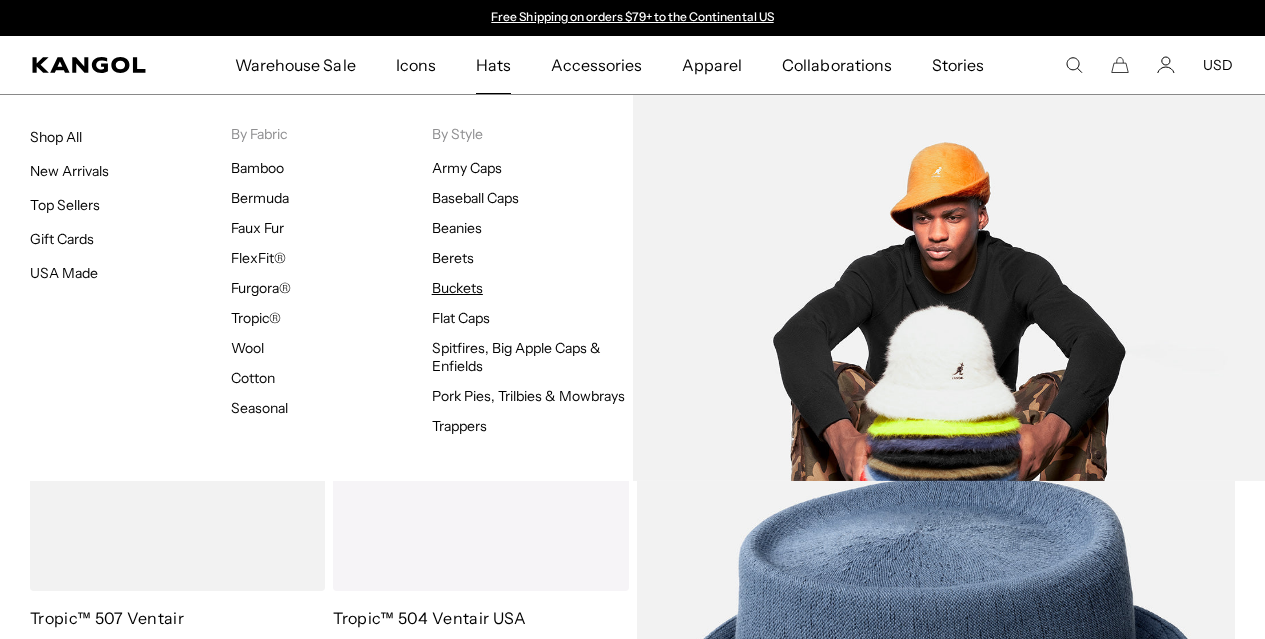 click on "Buckets" at bounding box center [457, 288] 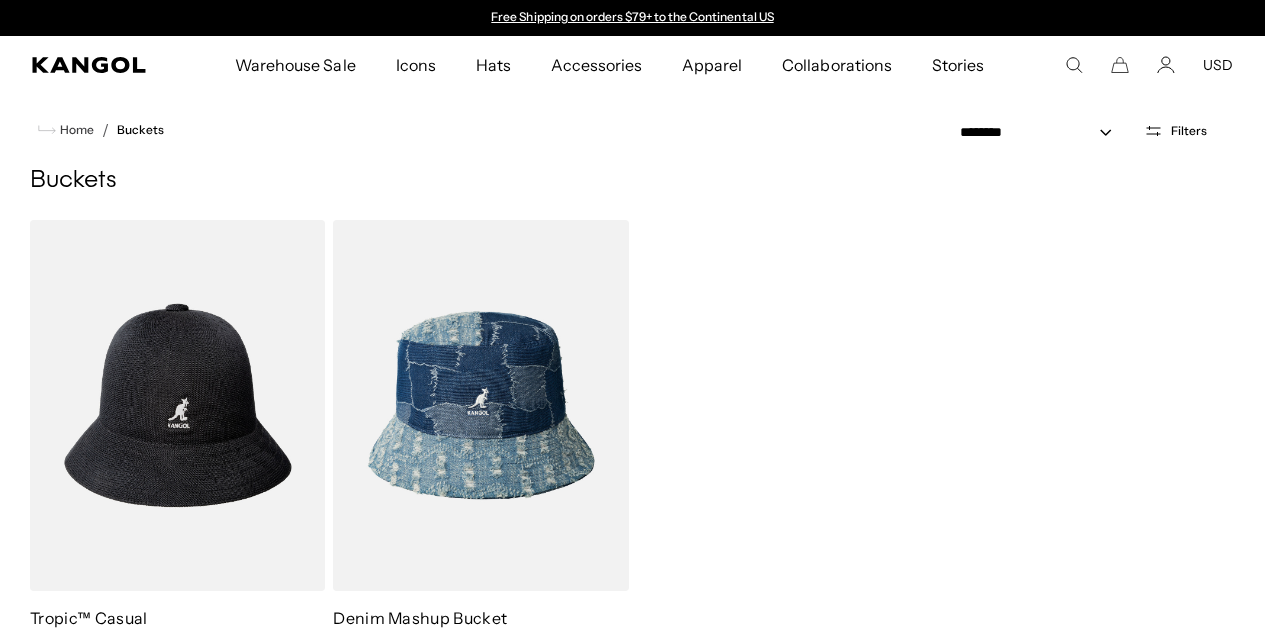 scroll, scrollTop: 0, scrollLeft: 0, axis: both 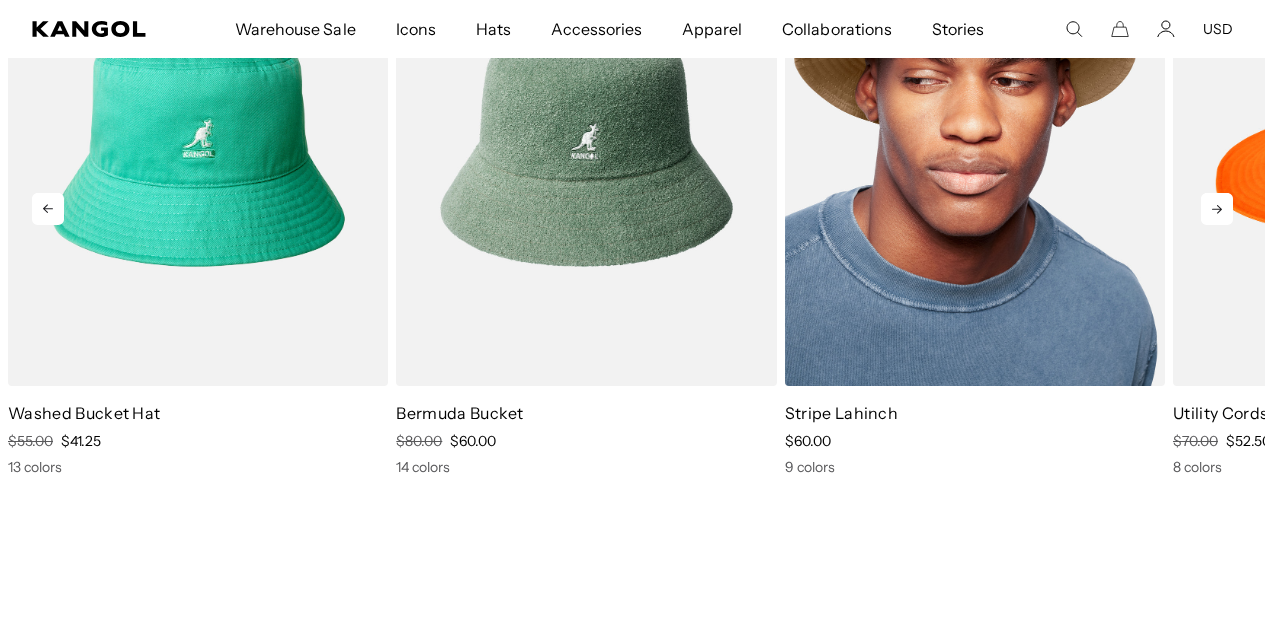 click at bounding box center [975, 147] 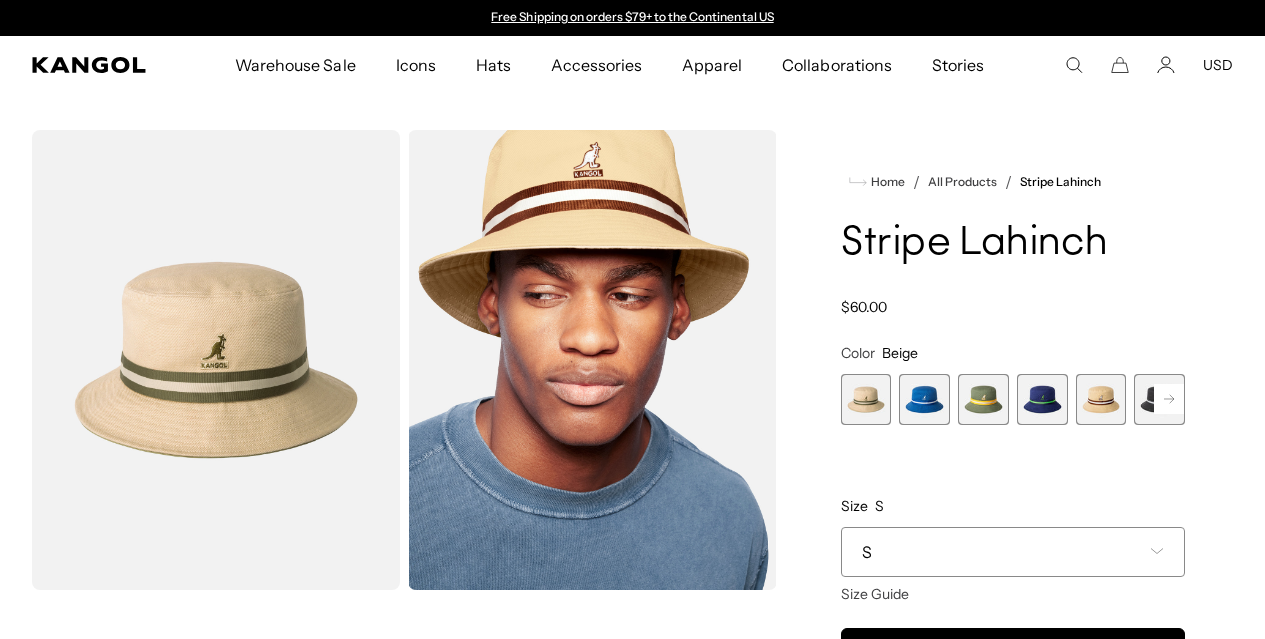 scroll, scrollTop: 0, scrollLeft: 0, axis: both 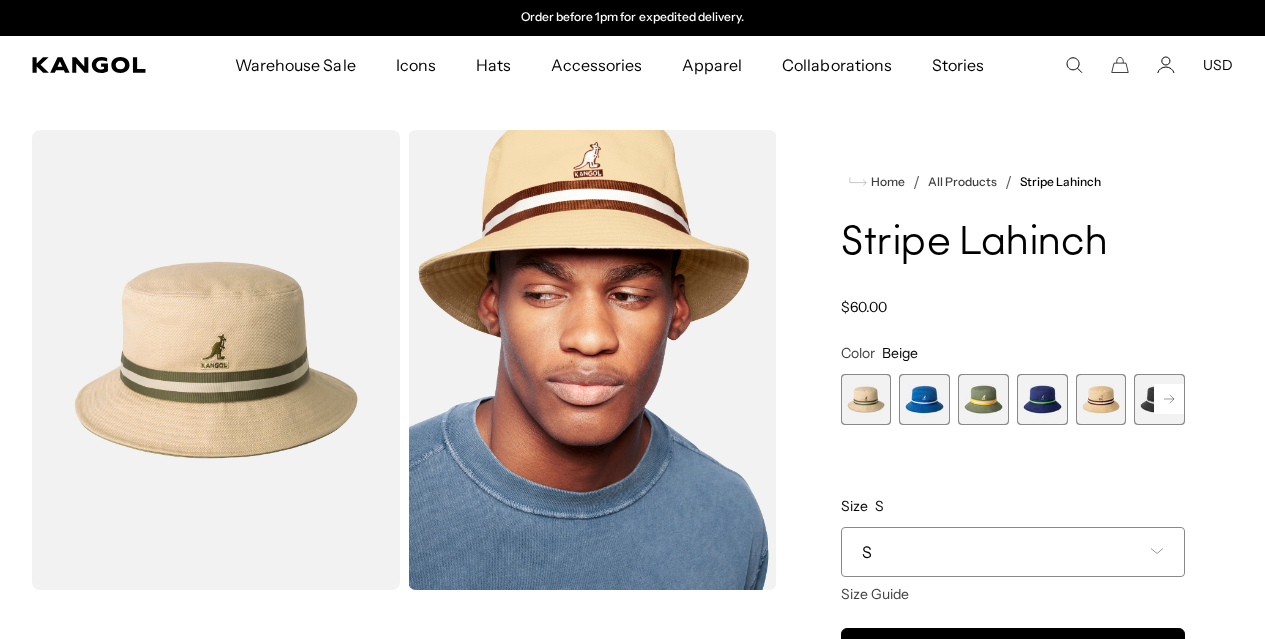 click at bounding box center (1101, 399) 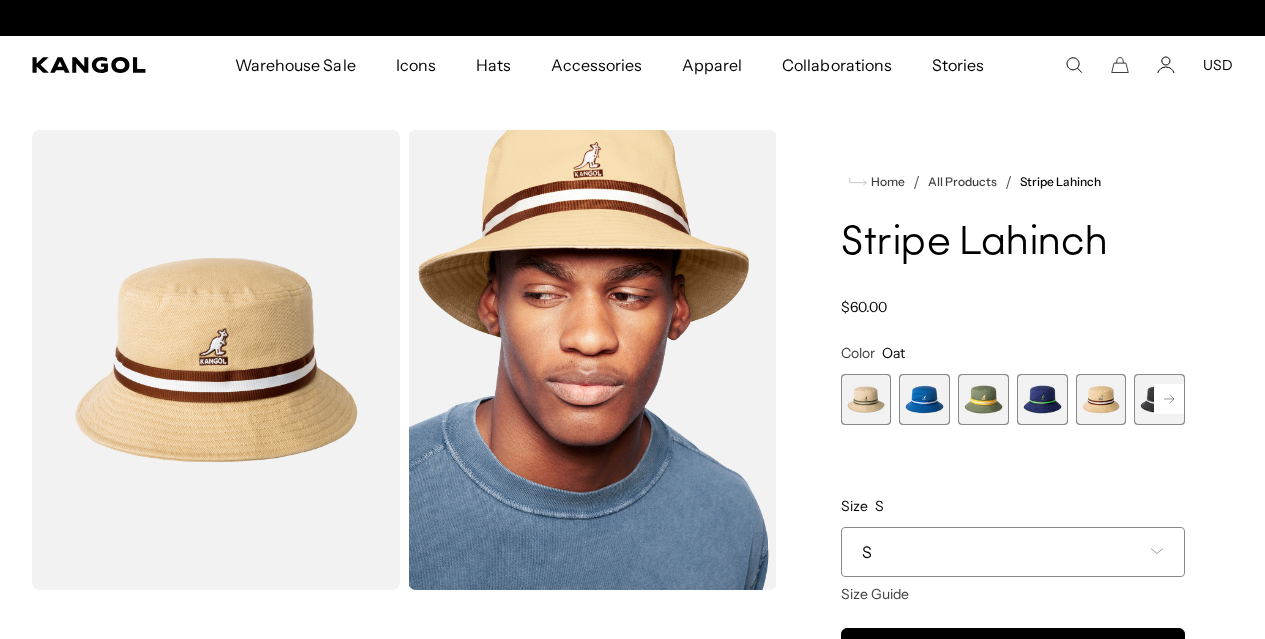 scroll, scrollTop: 0, scrollLeft: 0, axis: both 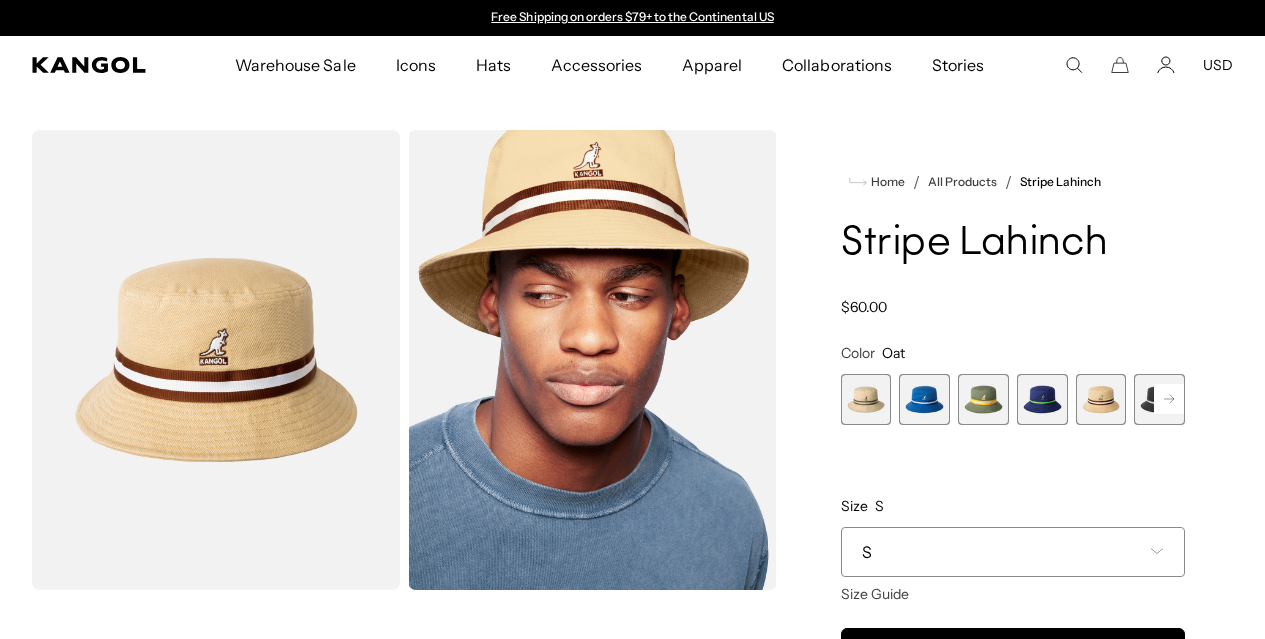 click at bounding box center [1042, 399] 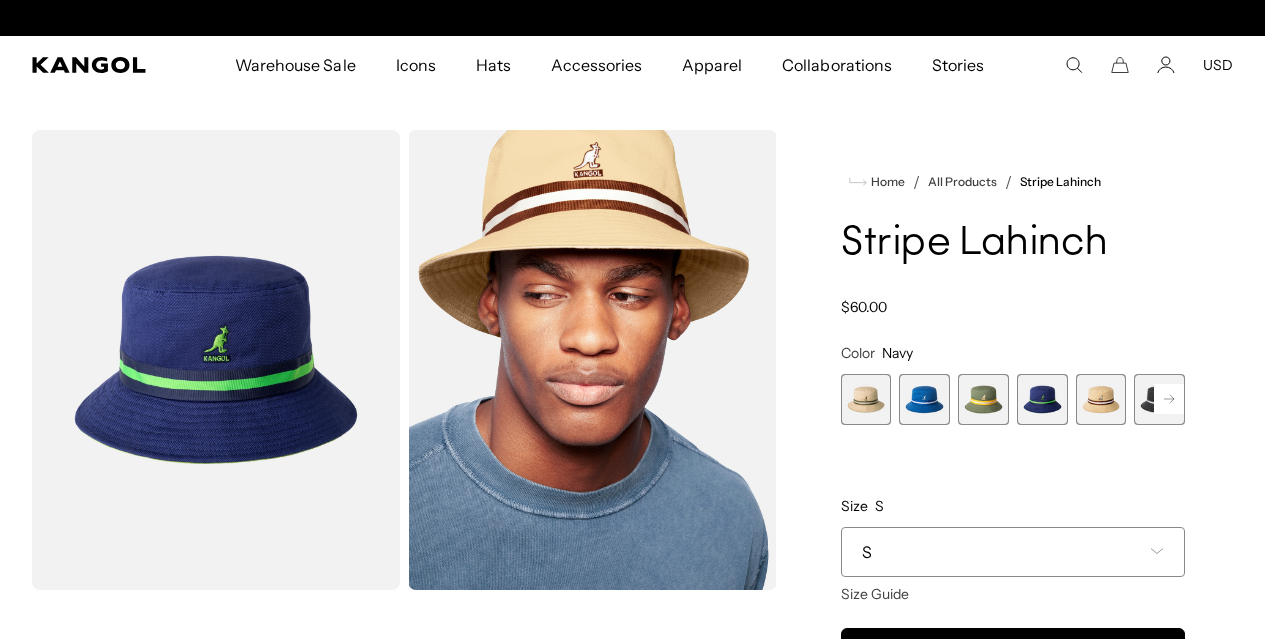 click at bounding box center [983, 399] 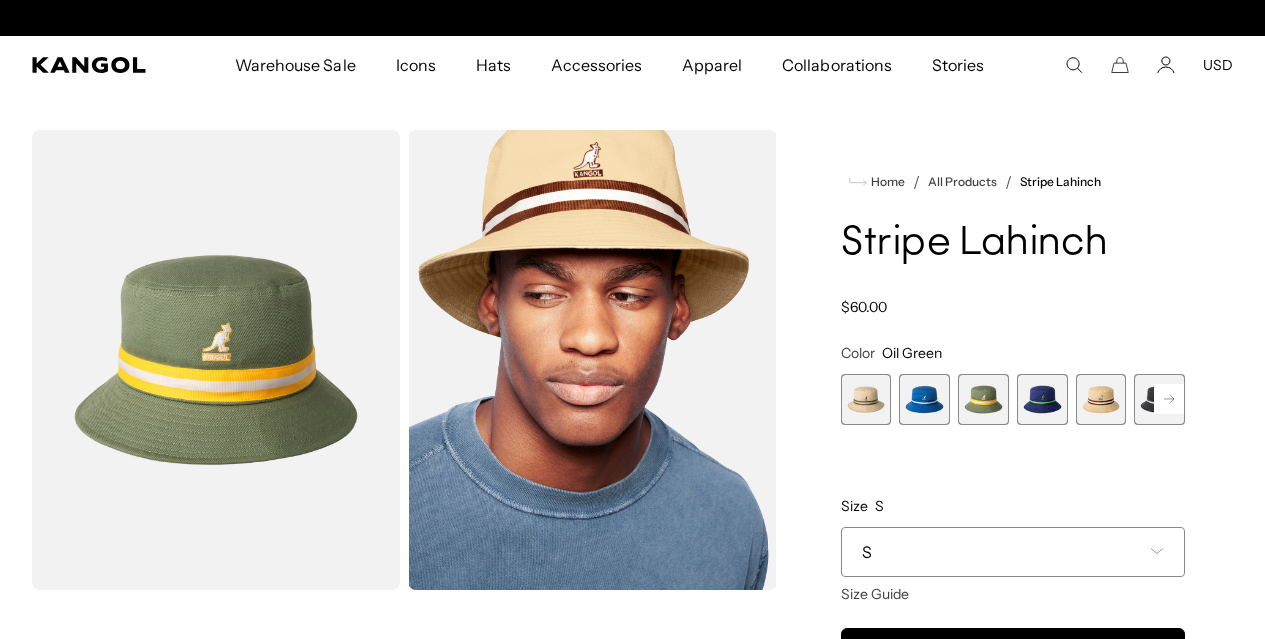 scroll, scrollTop: 0, scrollLeft: 0, axis: both 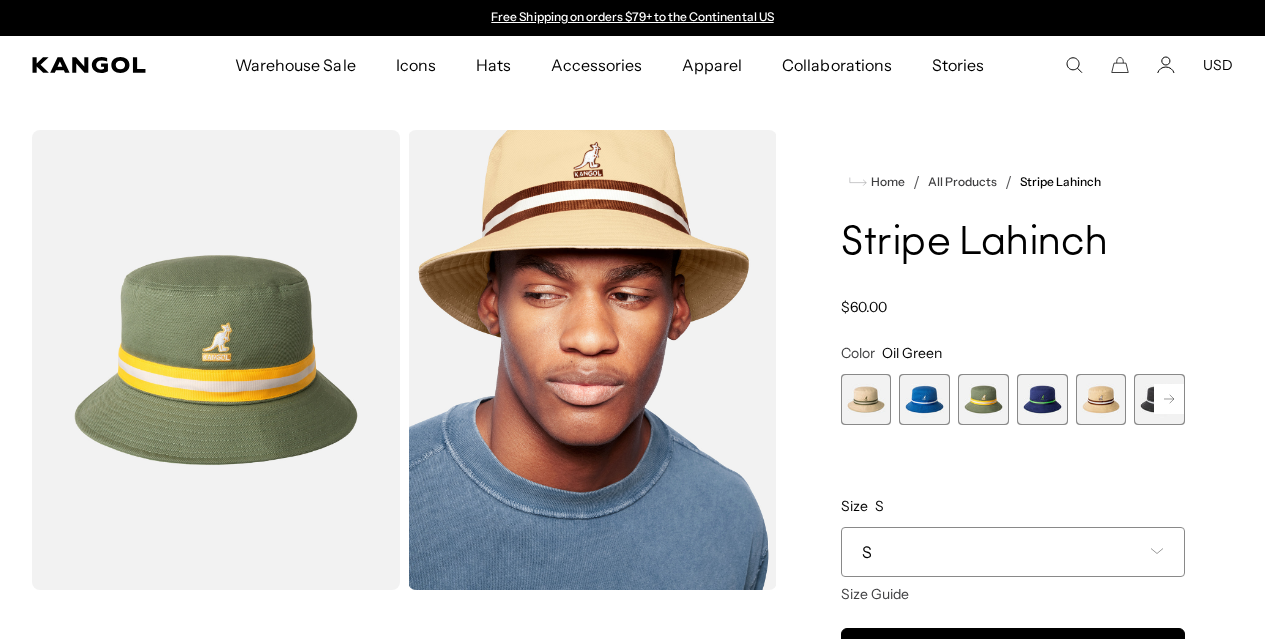 click at bounding box center (924, 399) 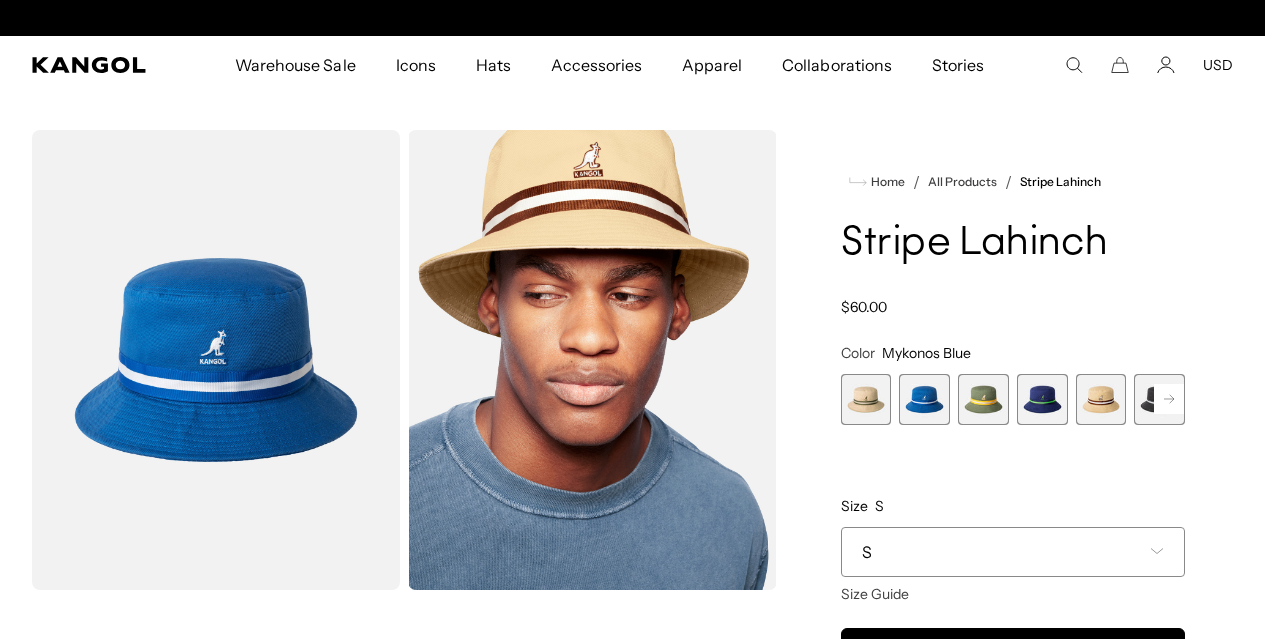 scroll, scrollTop: 0, scrollLeft: 509, axis: horizontal 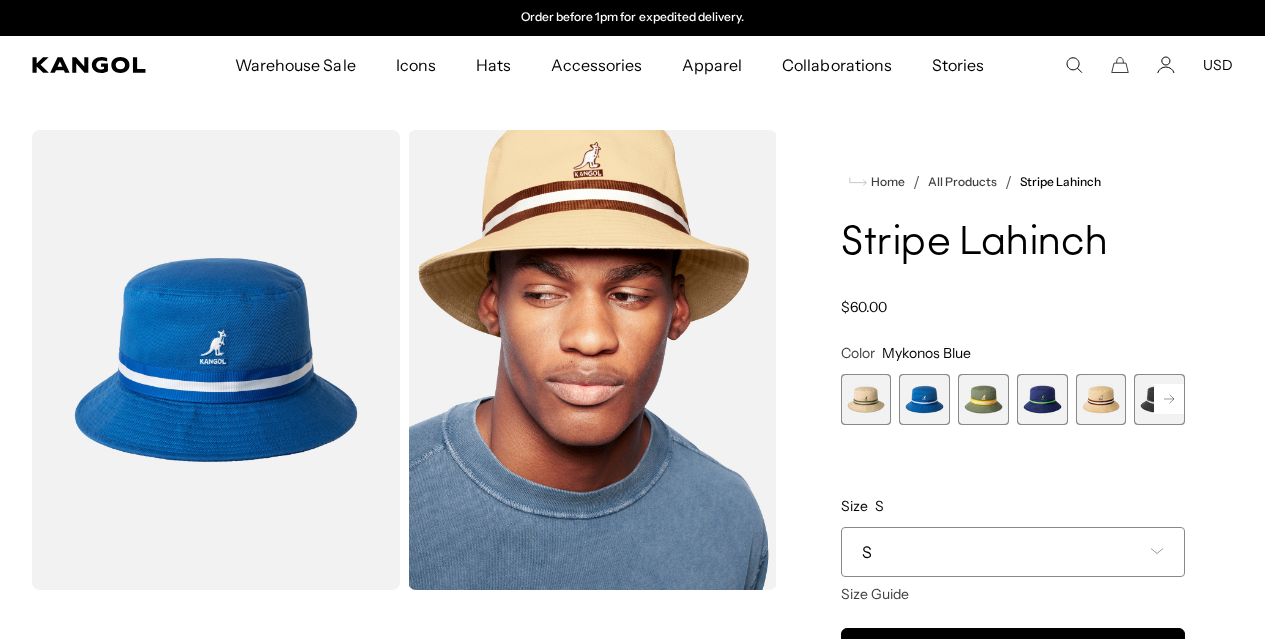 click at bounding box center [866, 399] 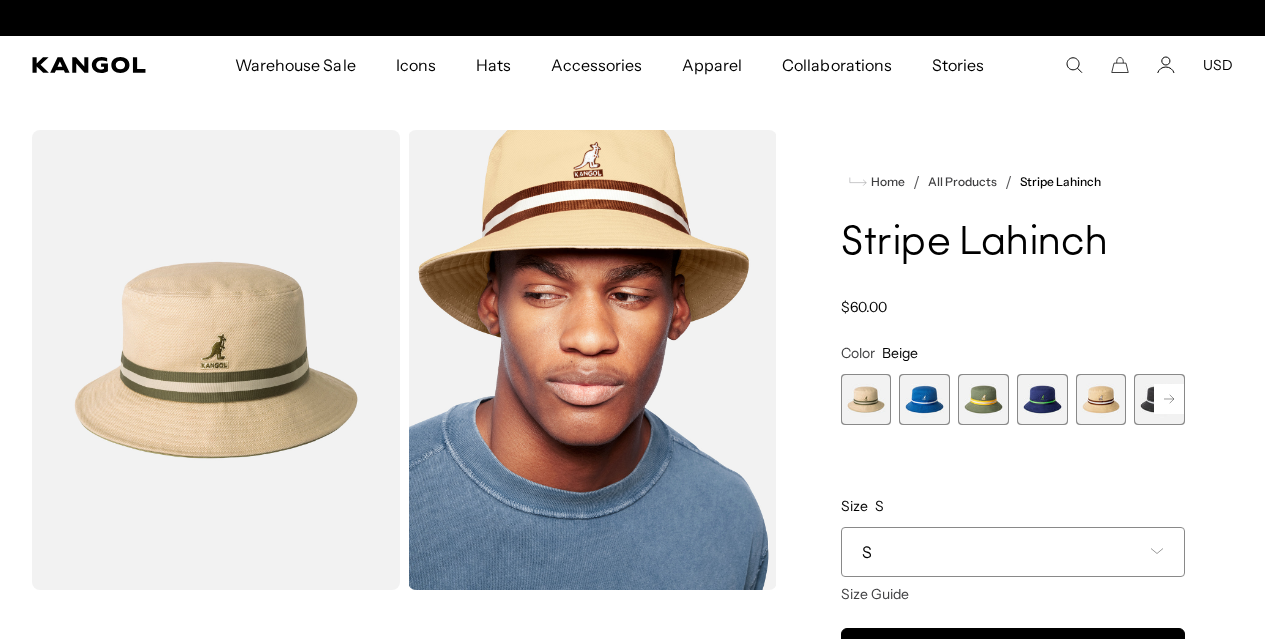 scroll, scrollTop: 0, scrollLeft: 509, axis: horizontal 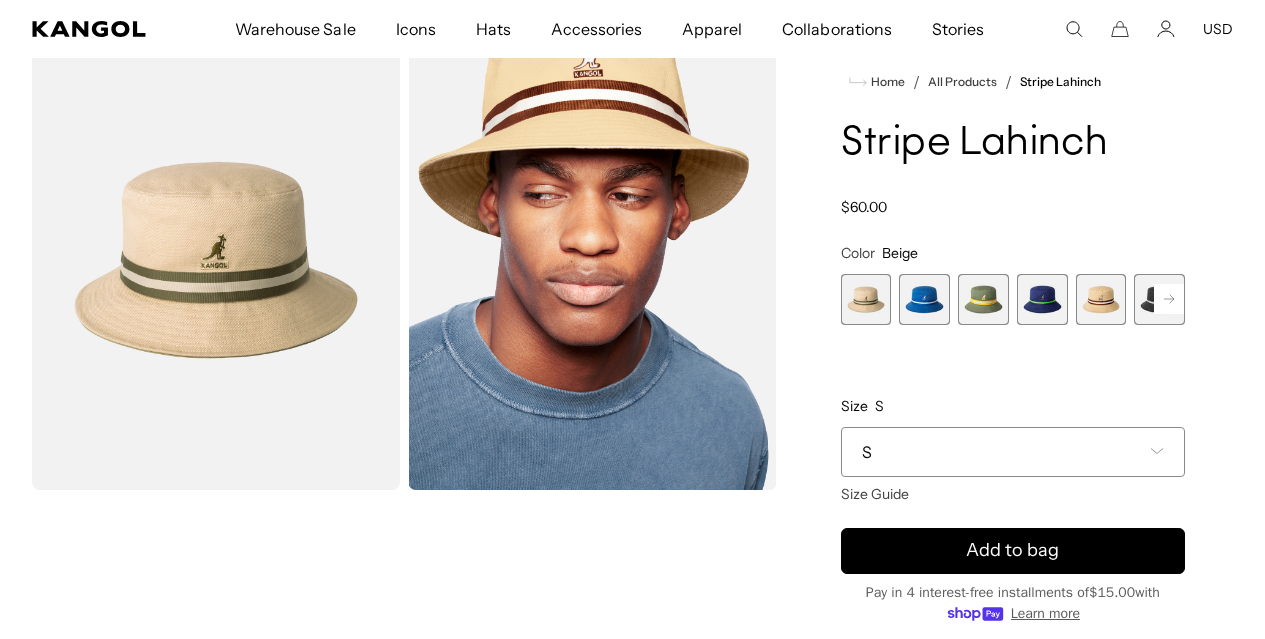 click 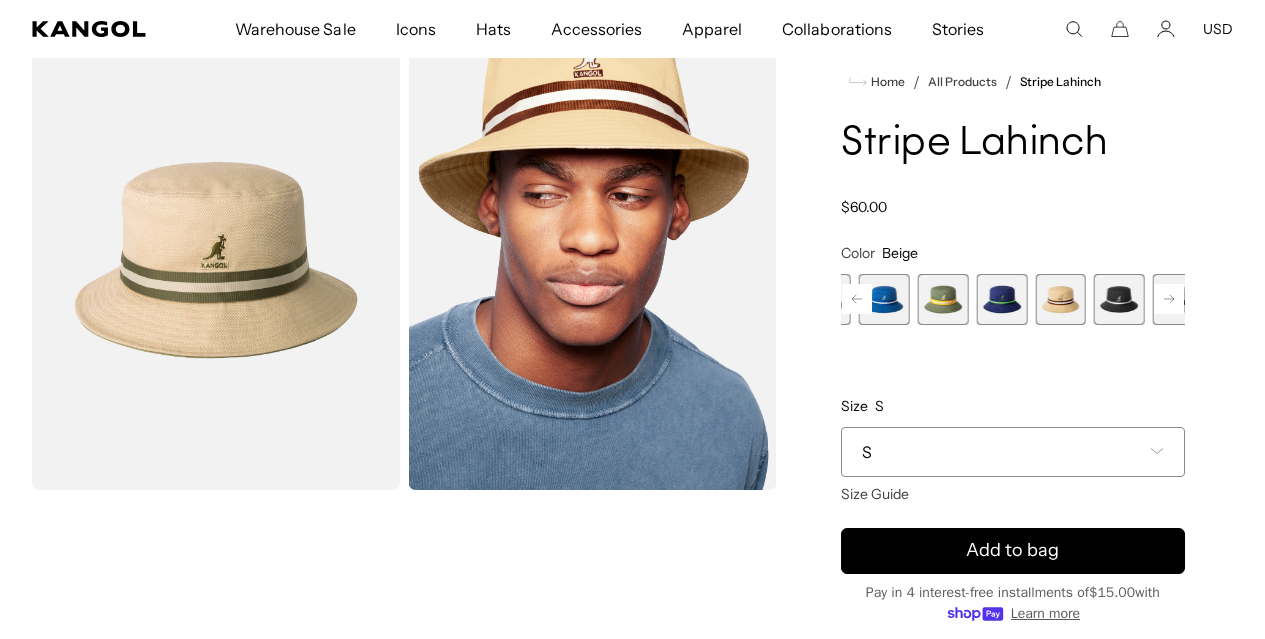scroll, scrollTop: 0, scrollLeft: 0, axis: both 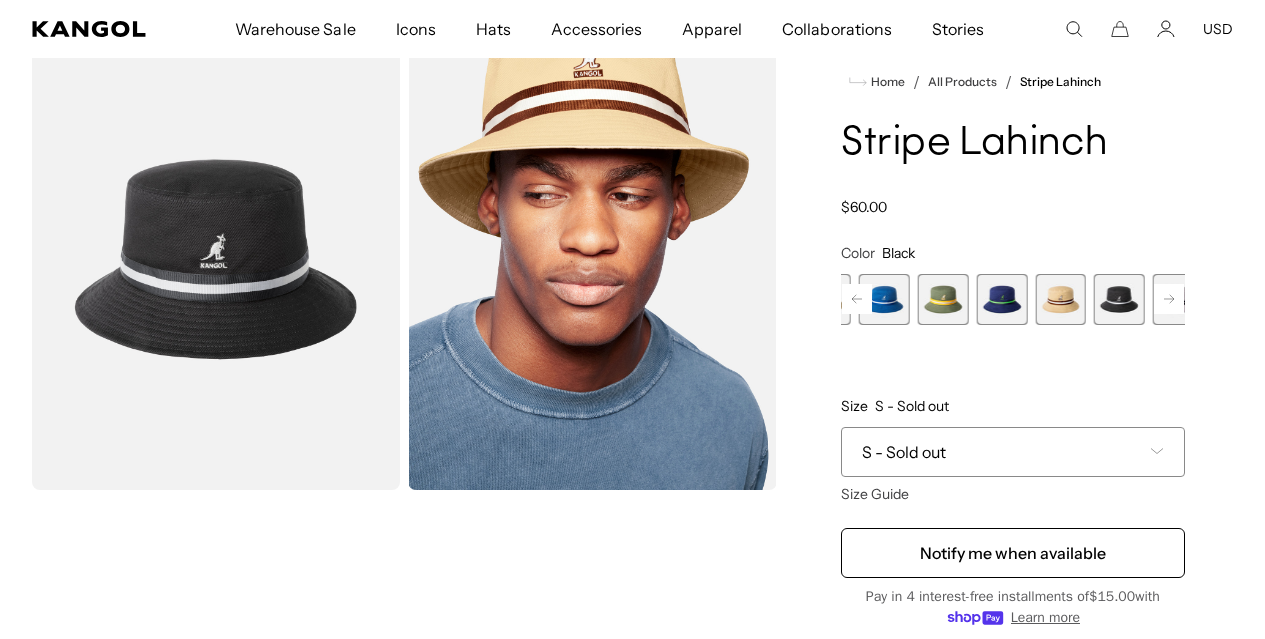click 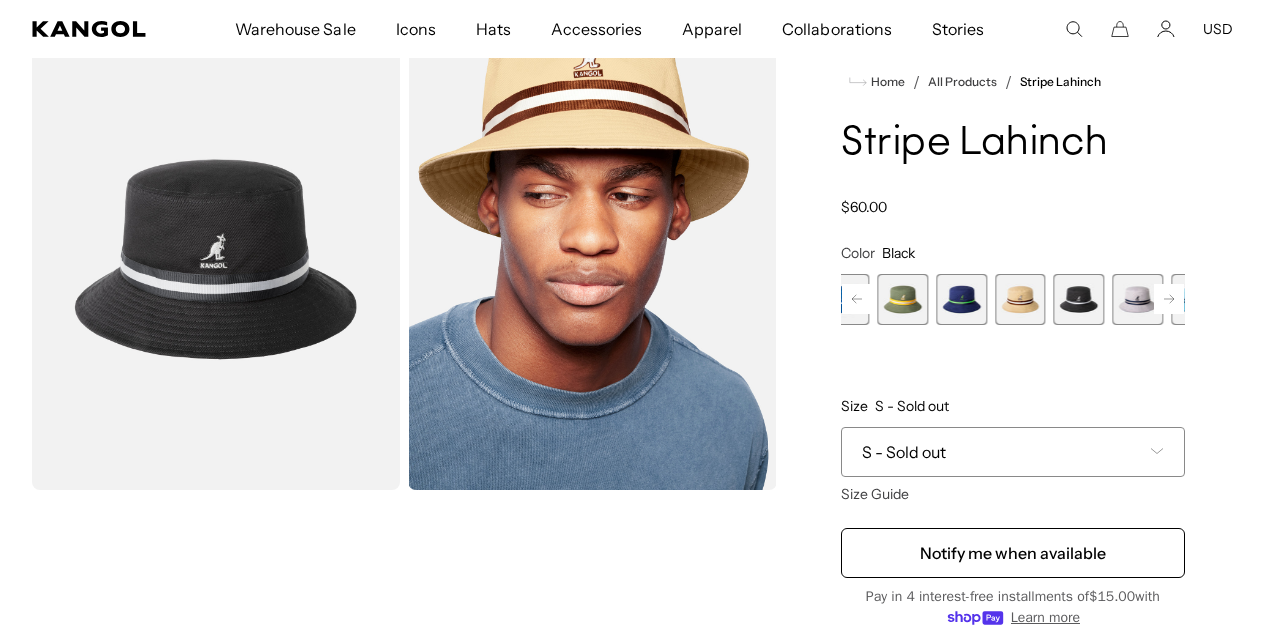 click at bounding box center [1137, 299] 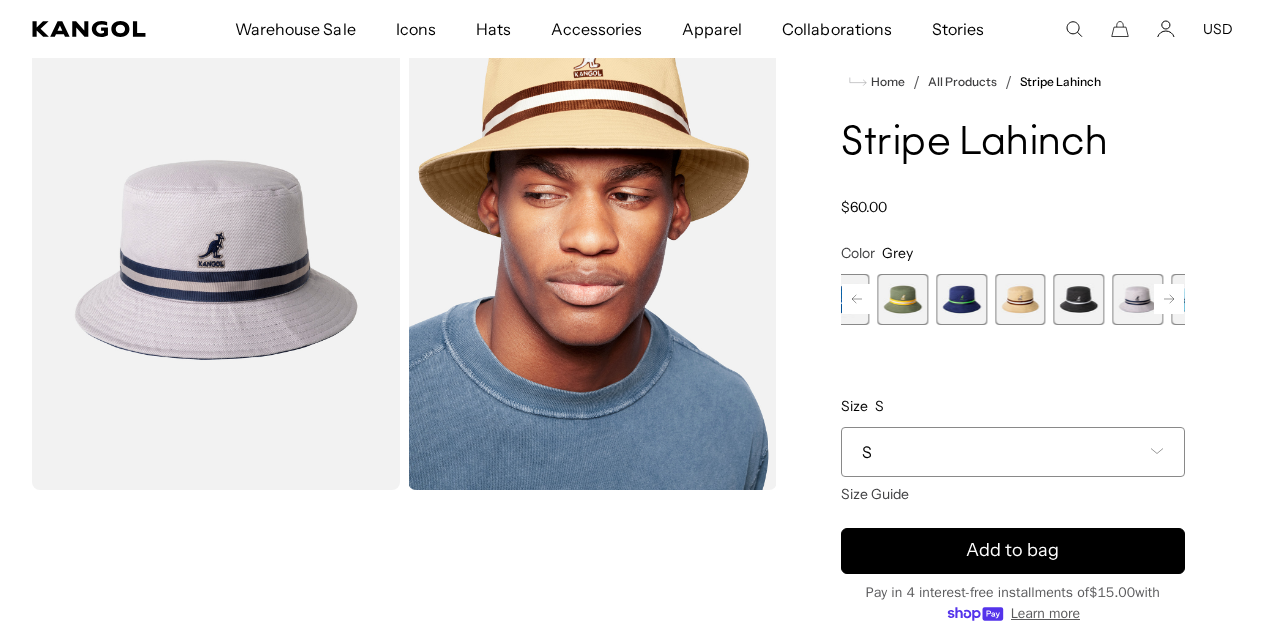 scroll, scrollTop: 0, scrollLeft: 509, axis: horizontal 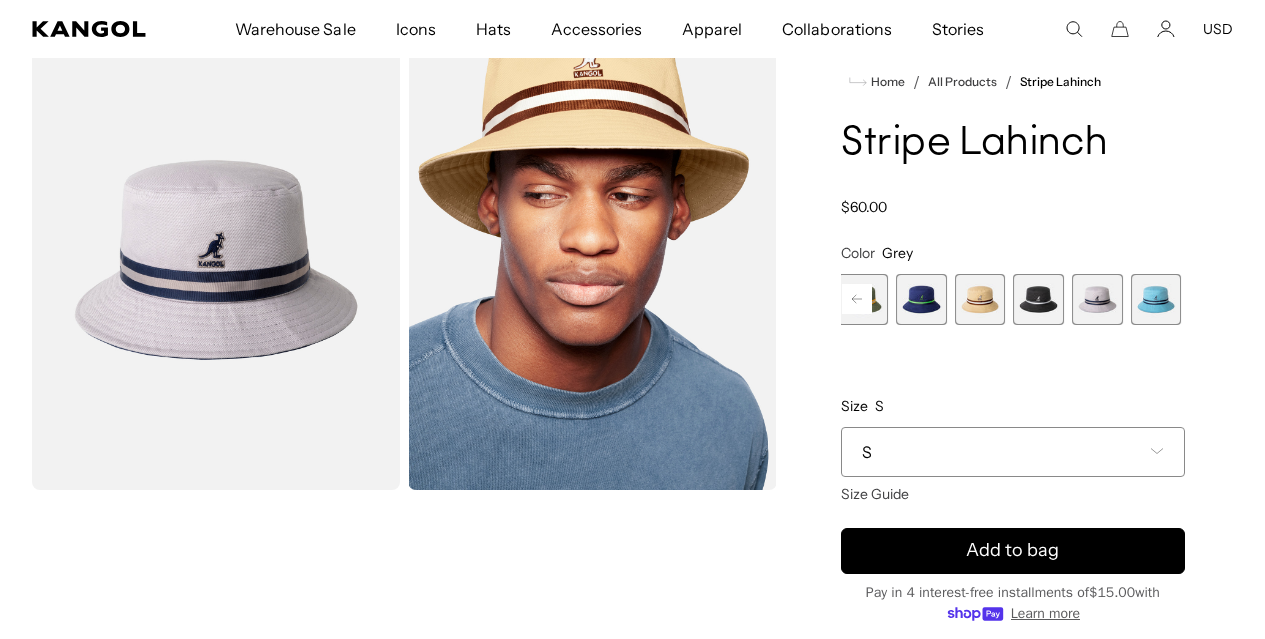 click at bounding box center (1214, 299) 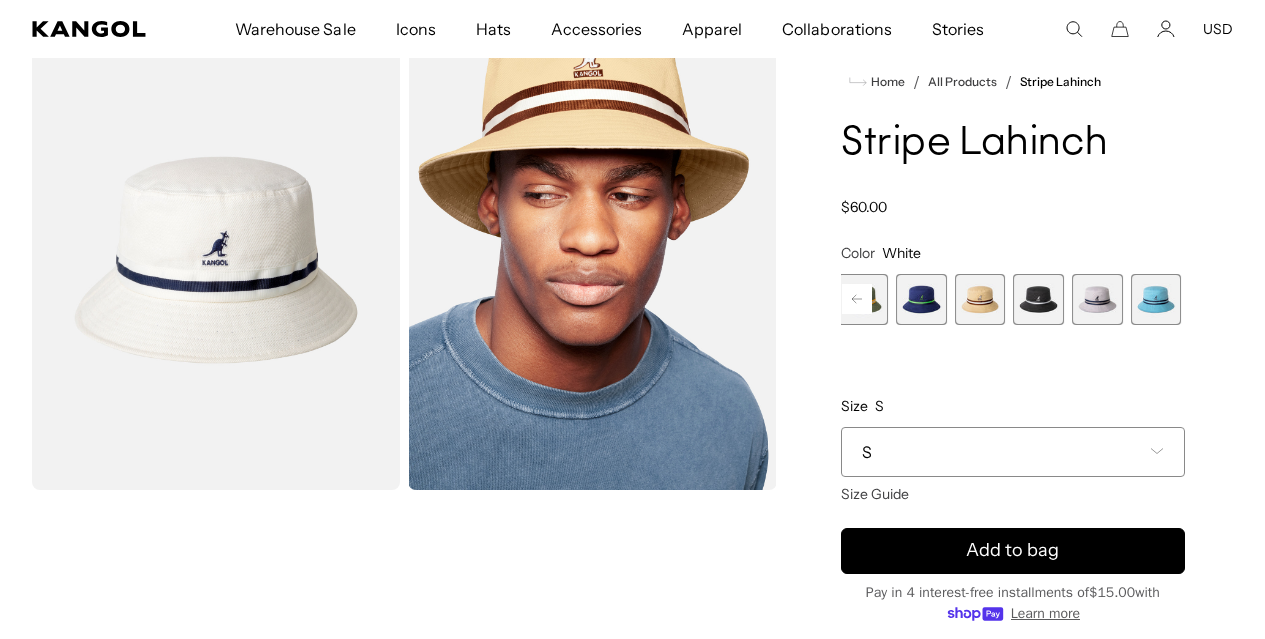 click at bounding box center [1214, 299] 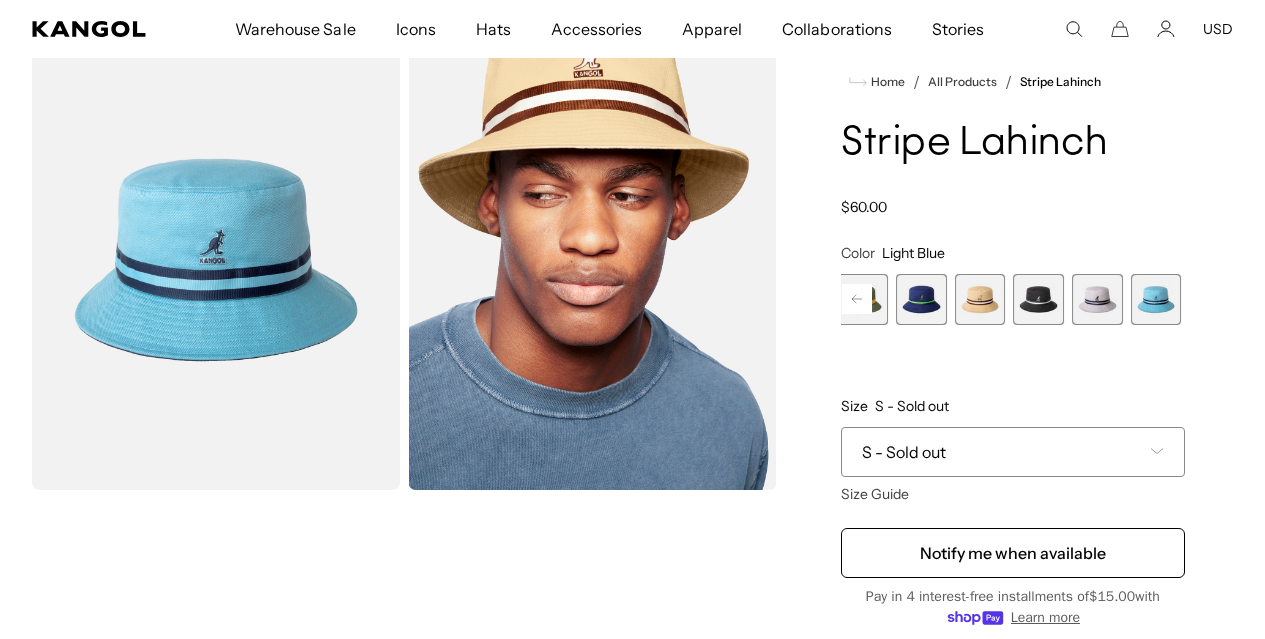 scroll, scrollTop: 0, scrollLeft: 509, axis: horizontal 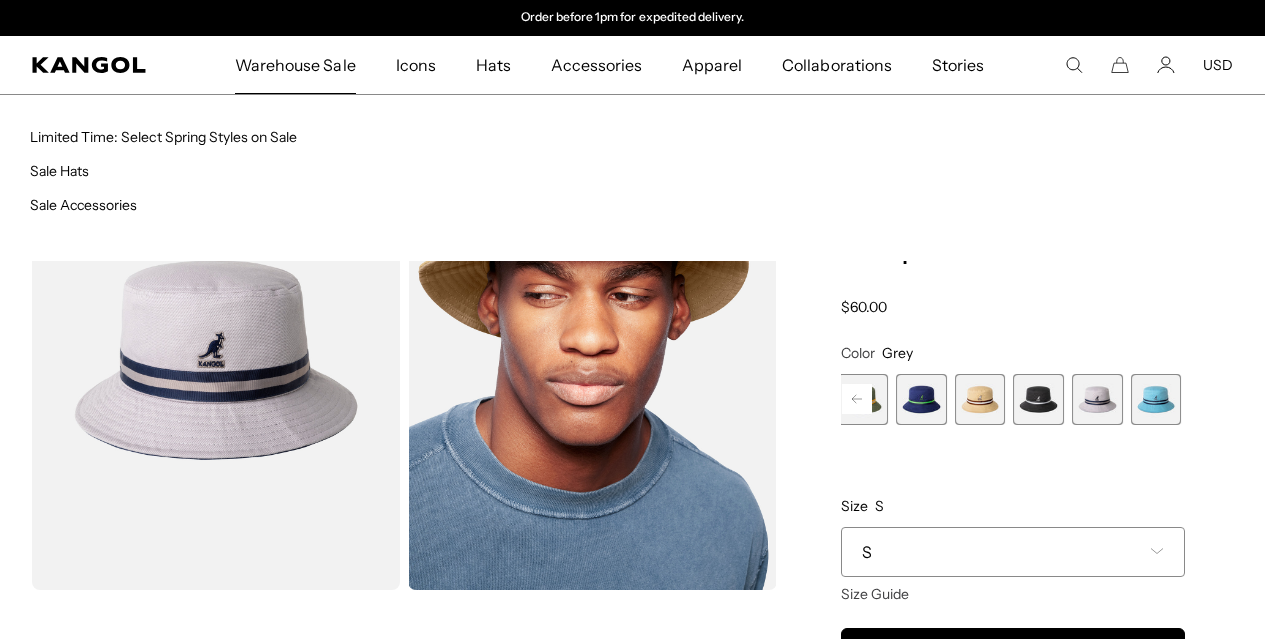 click on "Warehouse Sale" at bounding box center (295, 65) 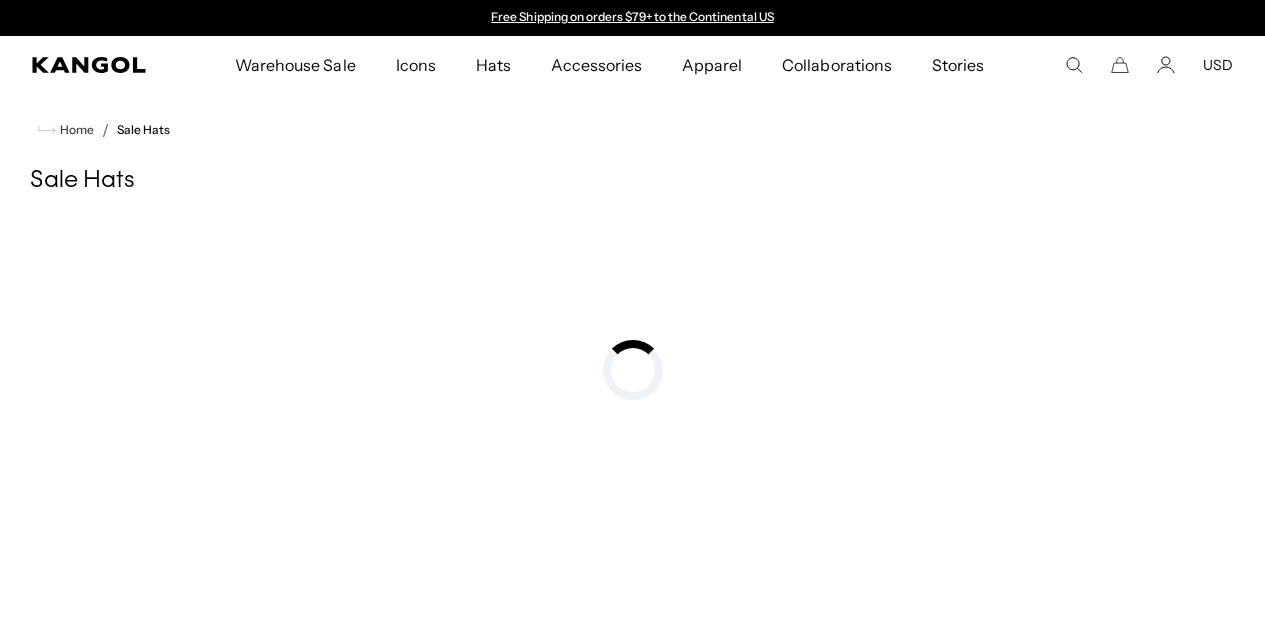 scroll, scrollTop: 0, scrollLeft: 0, axis: both 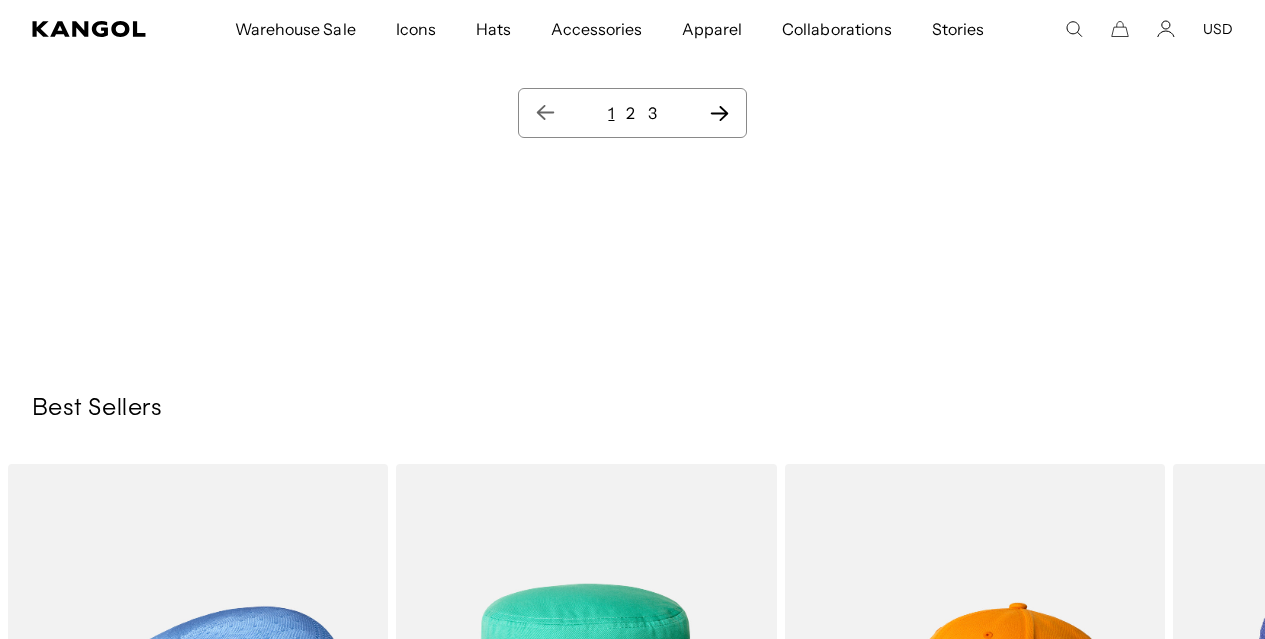 click 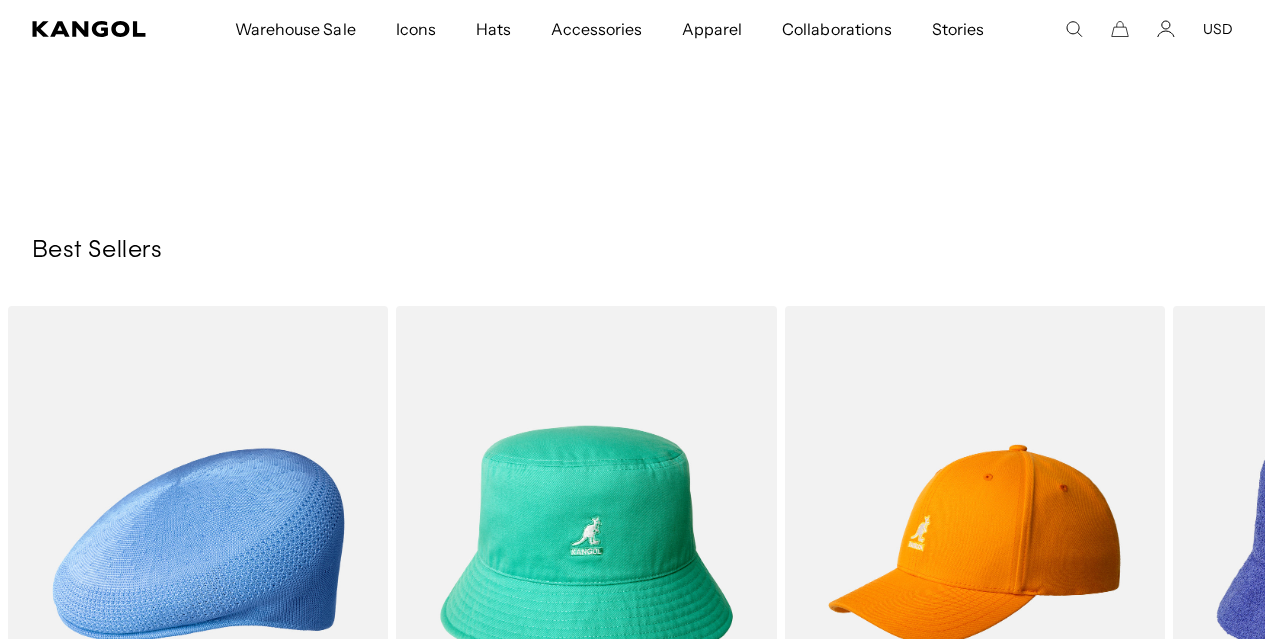 click on "1 2 3" at bounding box center [632, -45] 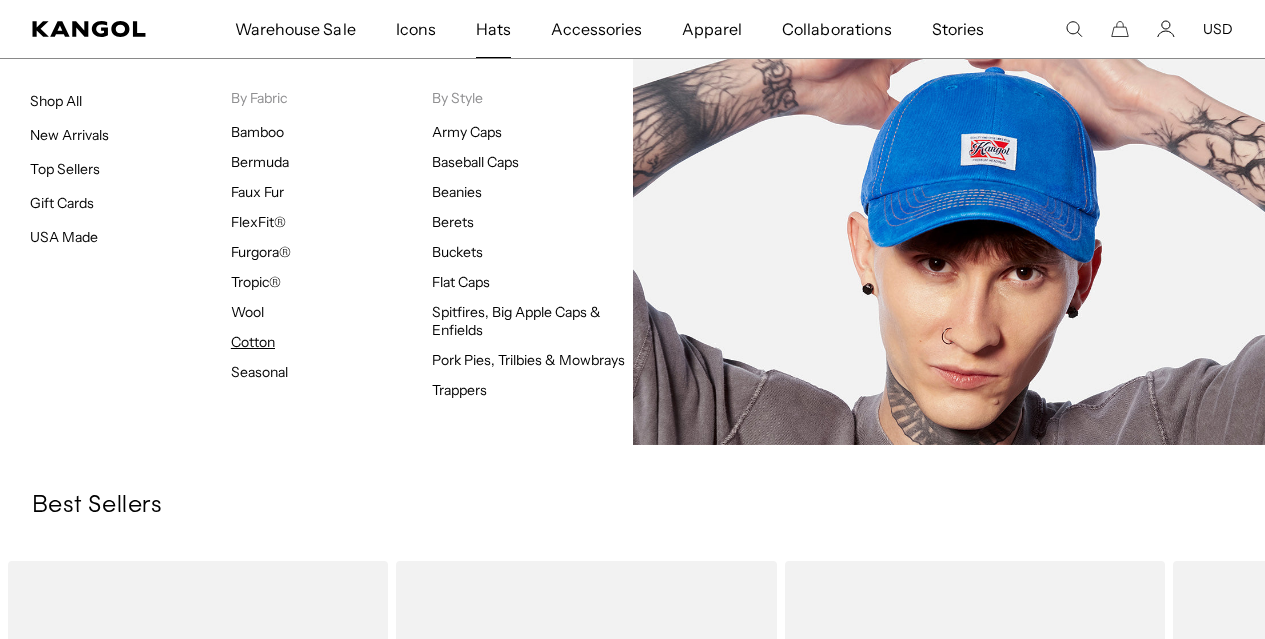 scroll, scrollTop: 0, scrollLeft: 509, axis: horizontal 